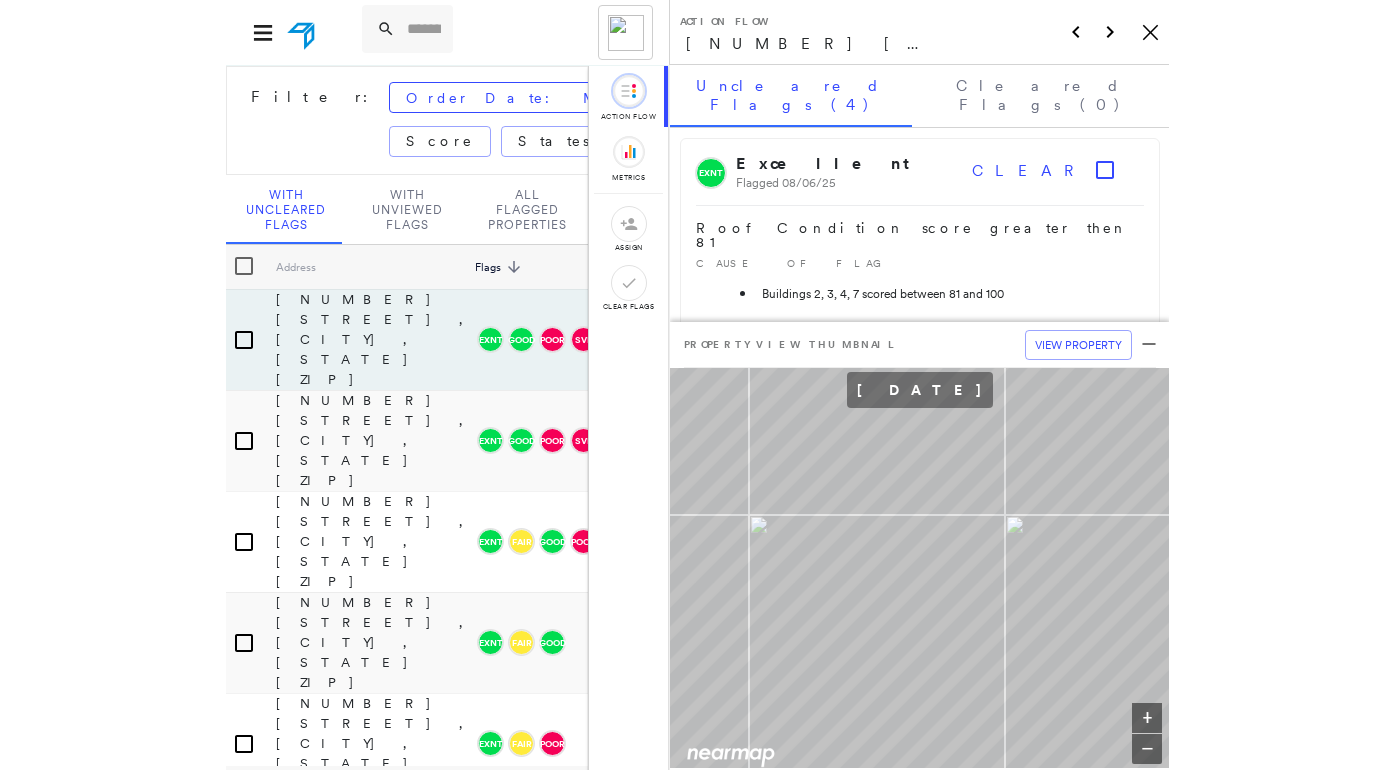 scroll, scrollTop: 0, scrollLeft: 0, axis: both 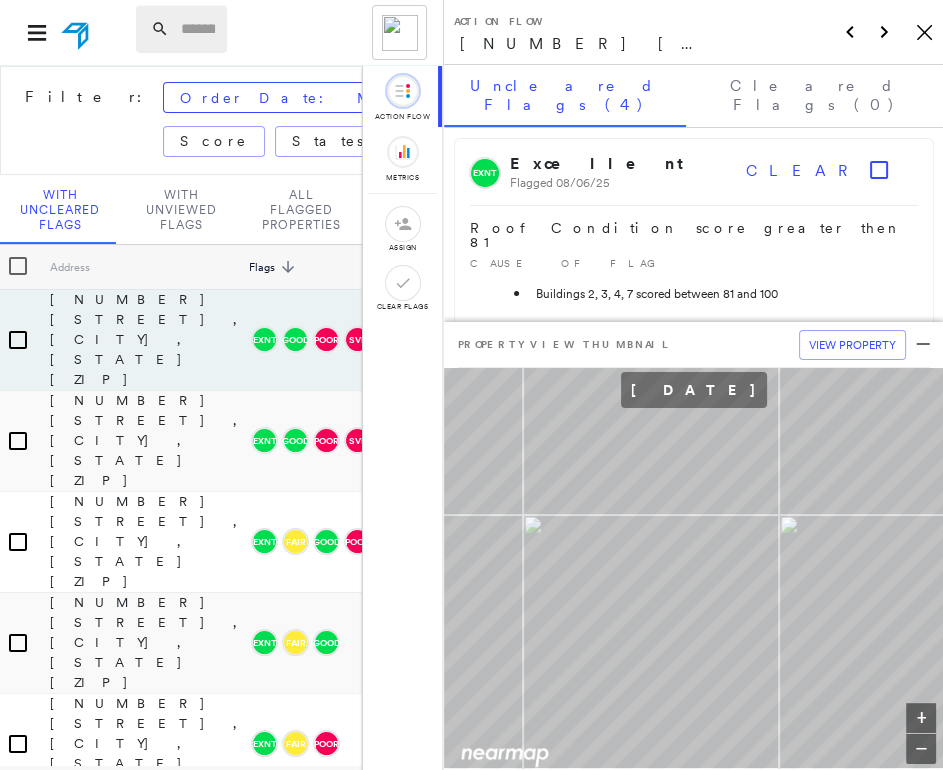 click at bounding box center (198, 29) 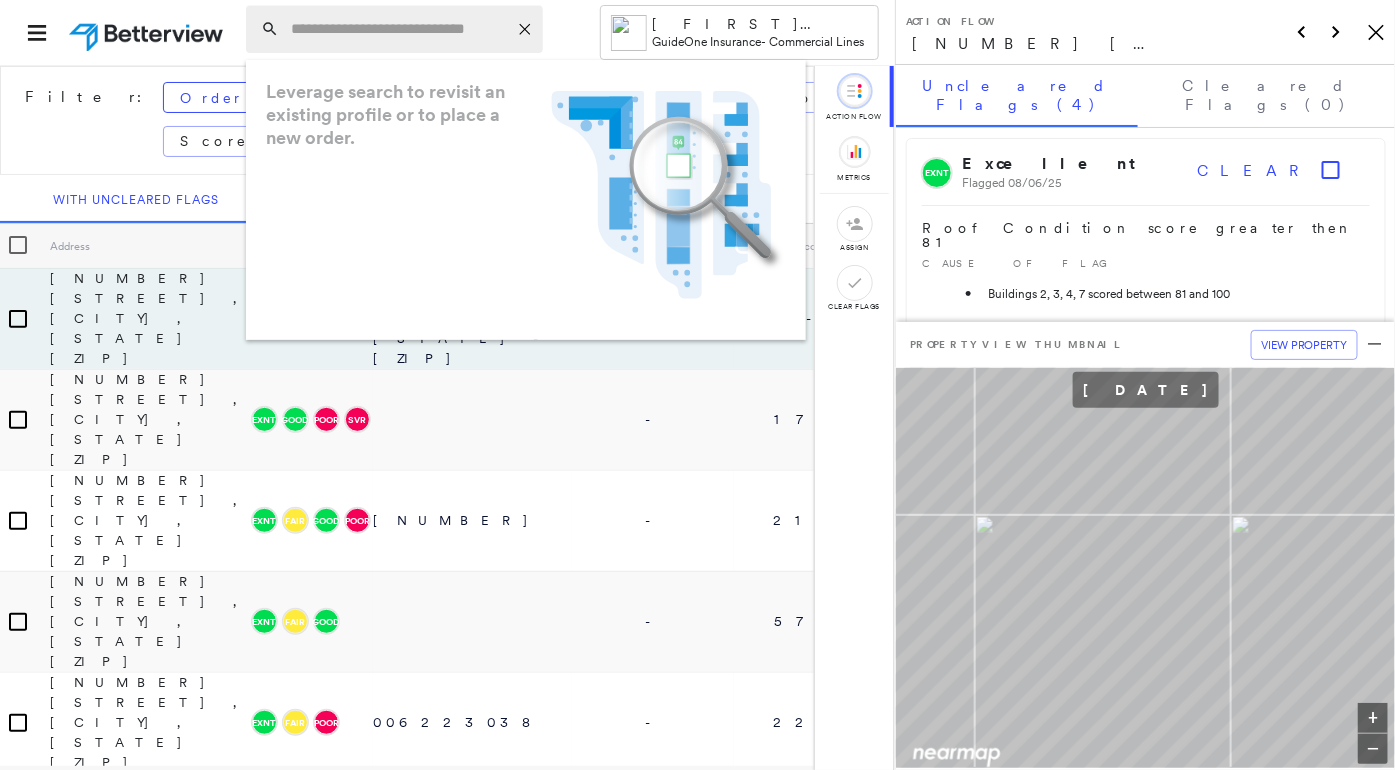click at bounding box center [399, 29] 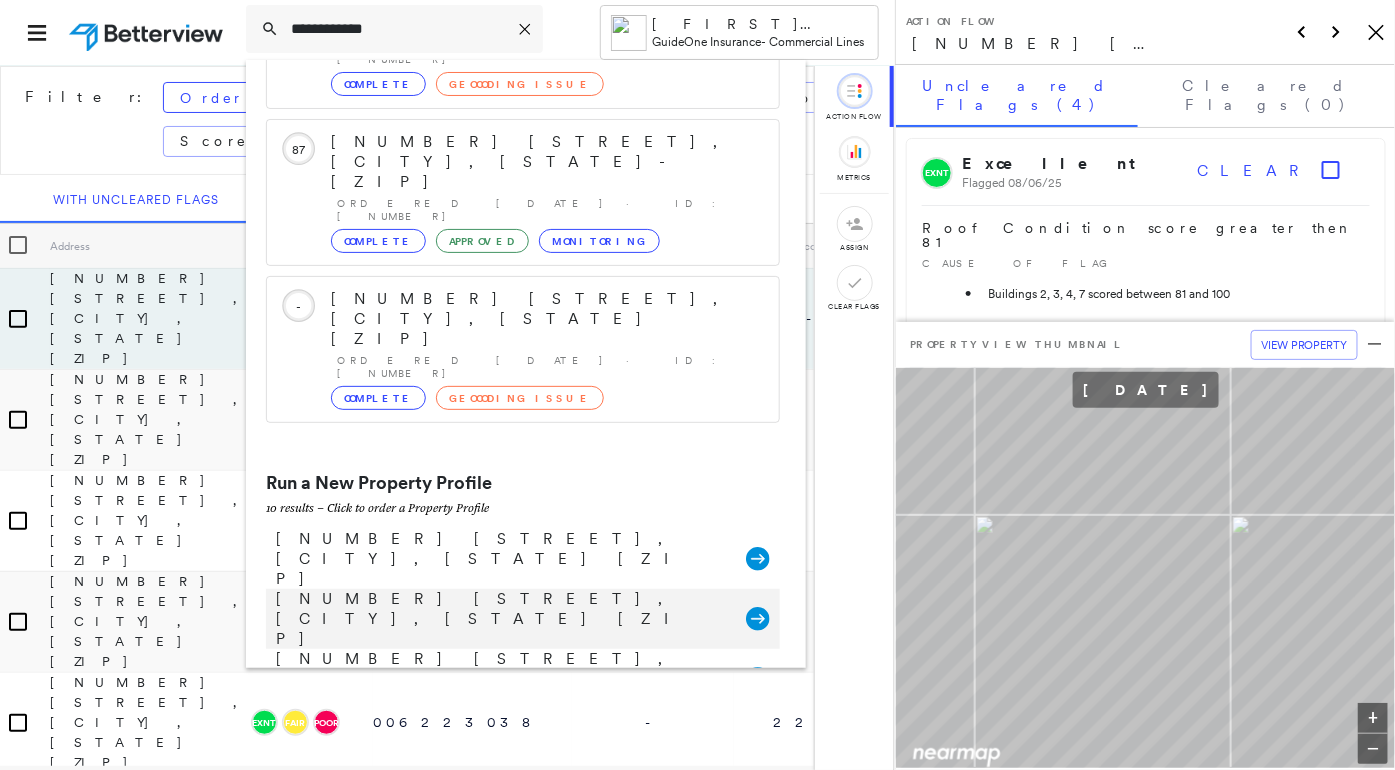 scroll, scrollTop: 209, scrollLeft: 0, axis: vertical 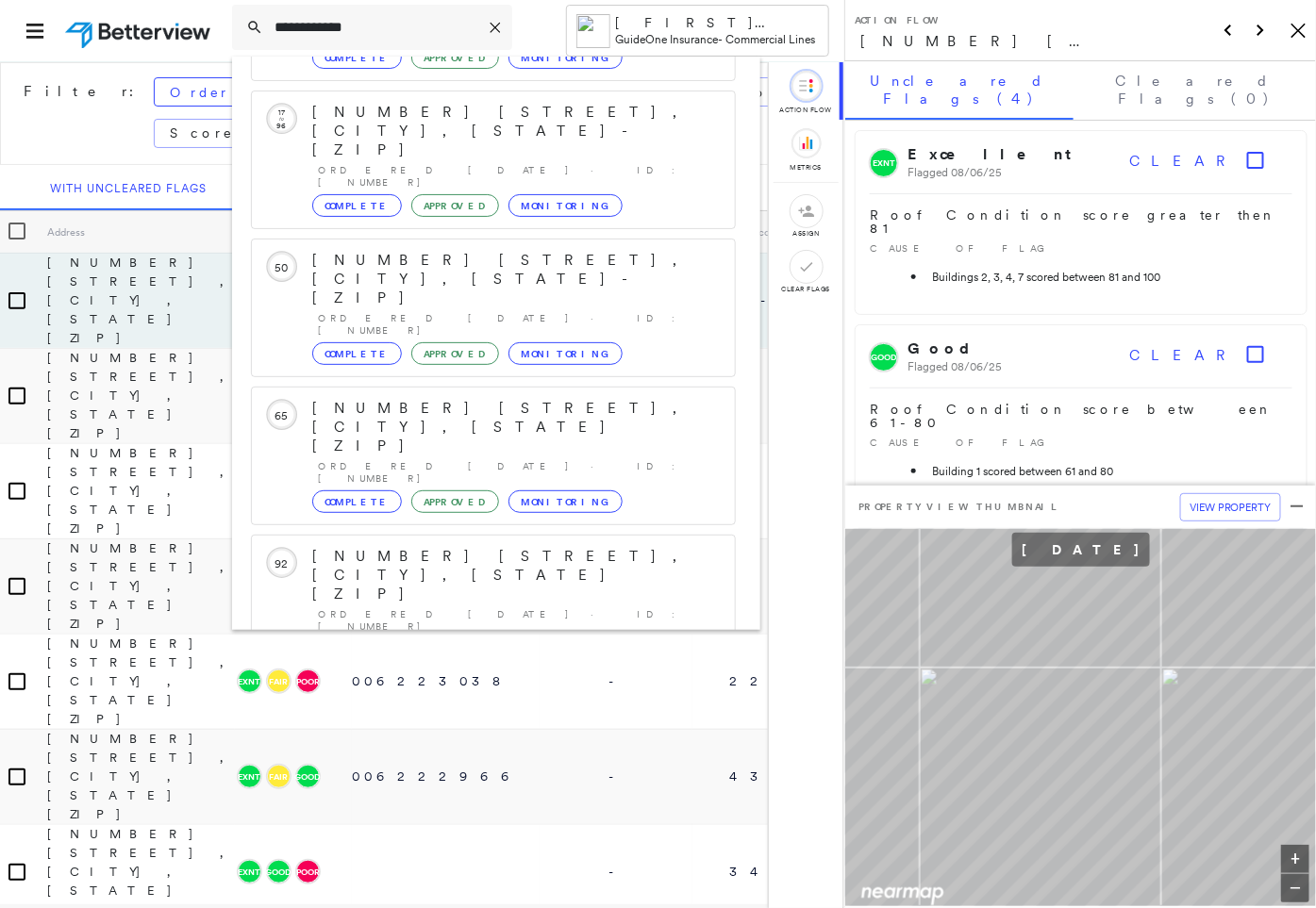 type on "**********" 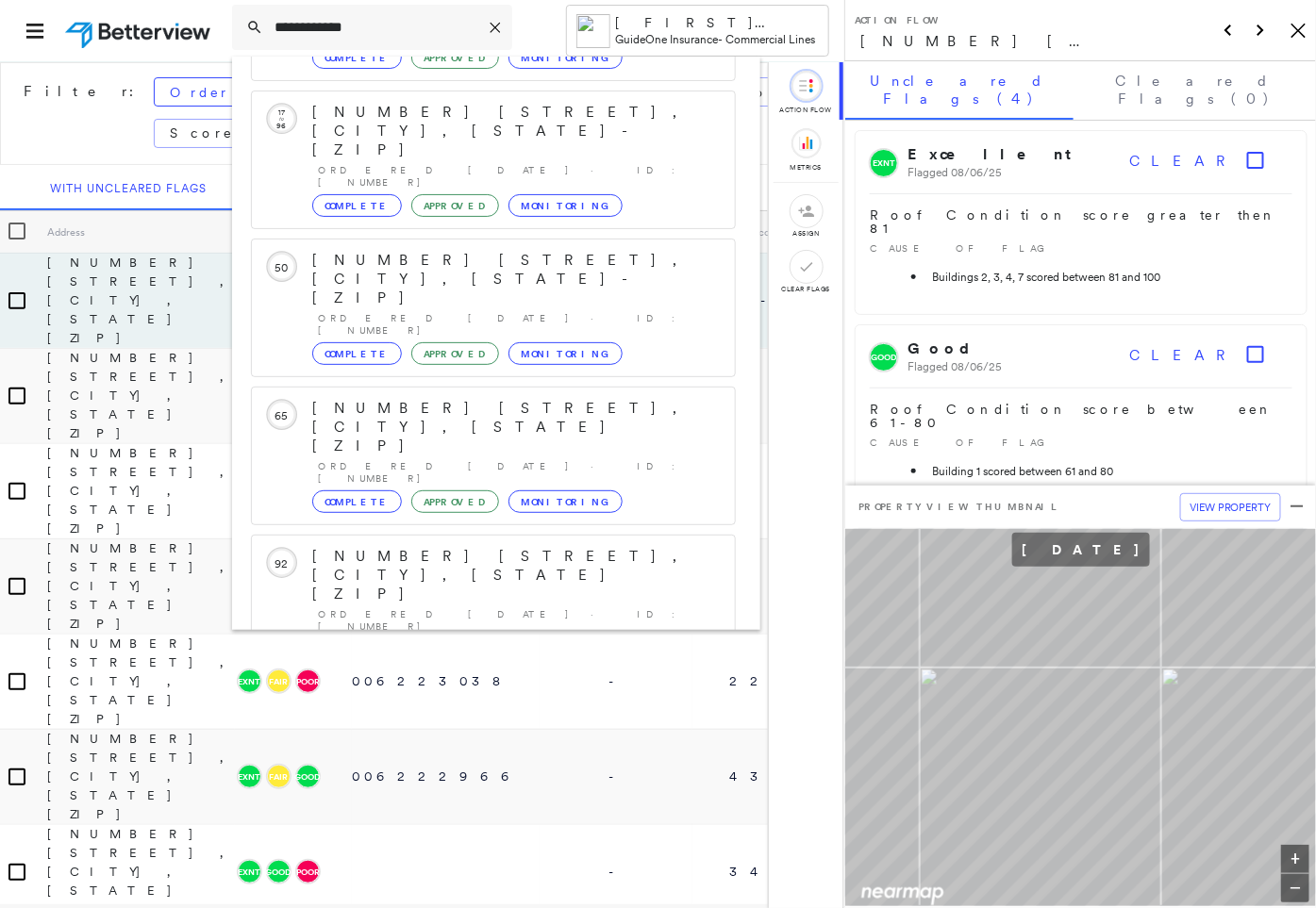 click on "[NUMBER] [STREET], [CITY], [STATE] [ZIP]" at bounding box center (473, 850) 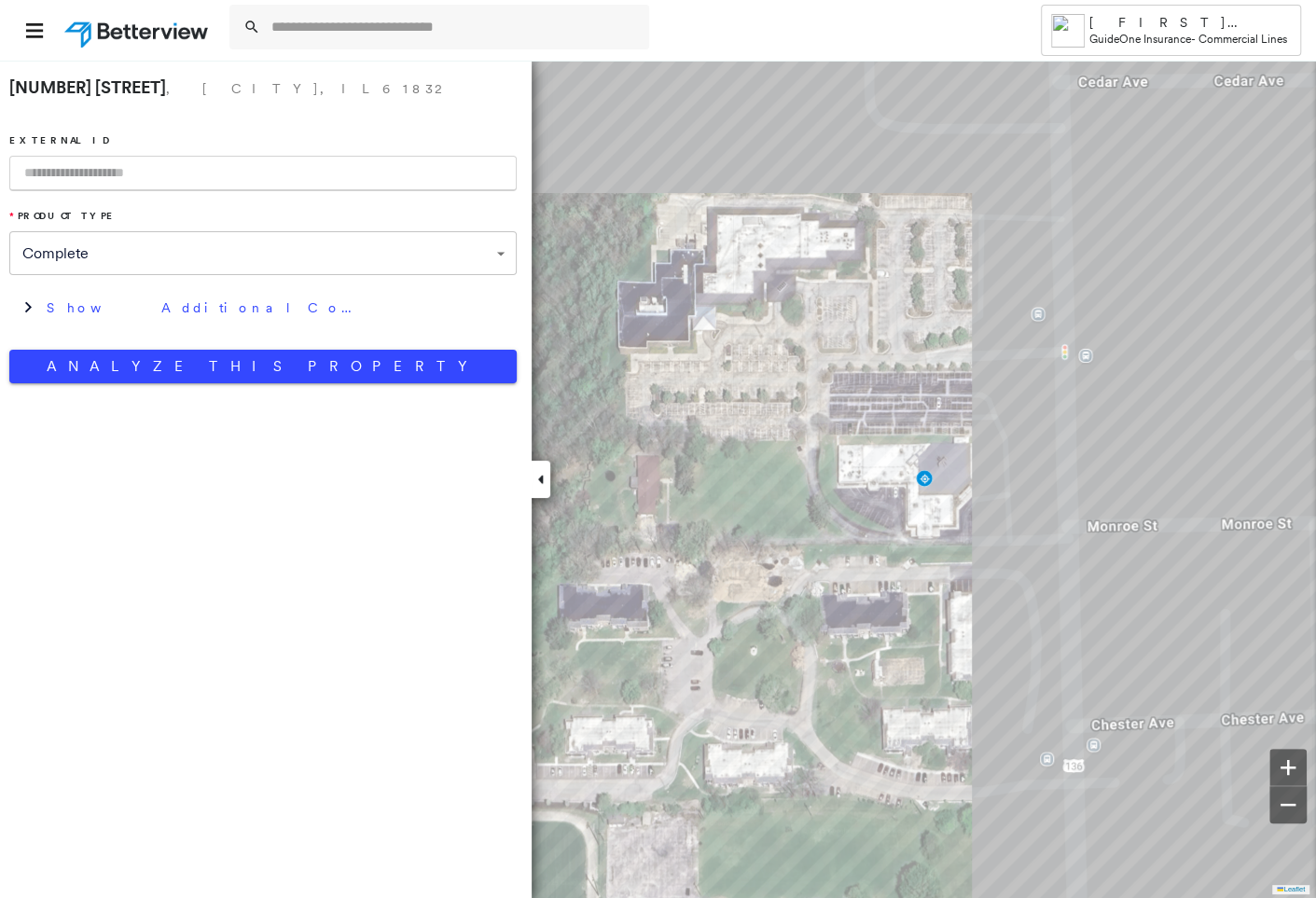 click at bounding box center (263, 173) 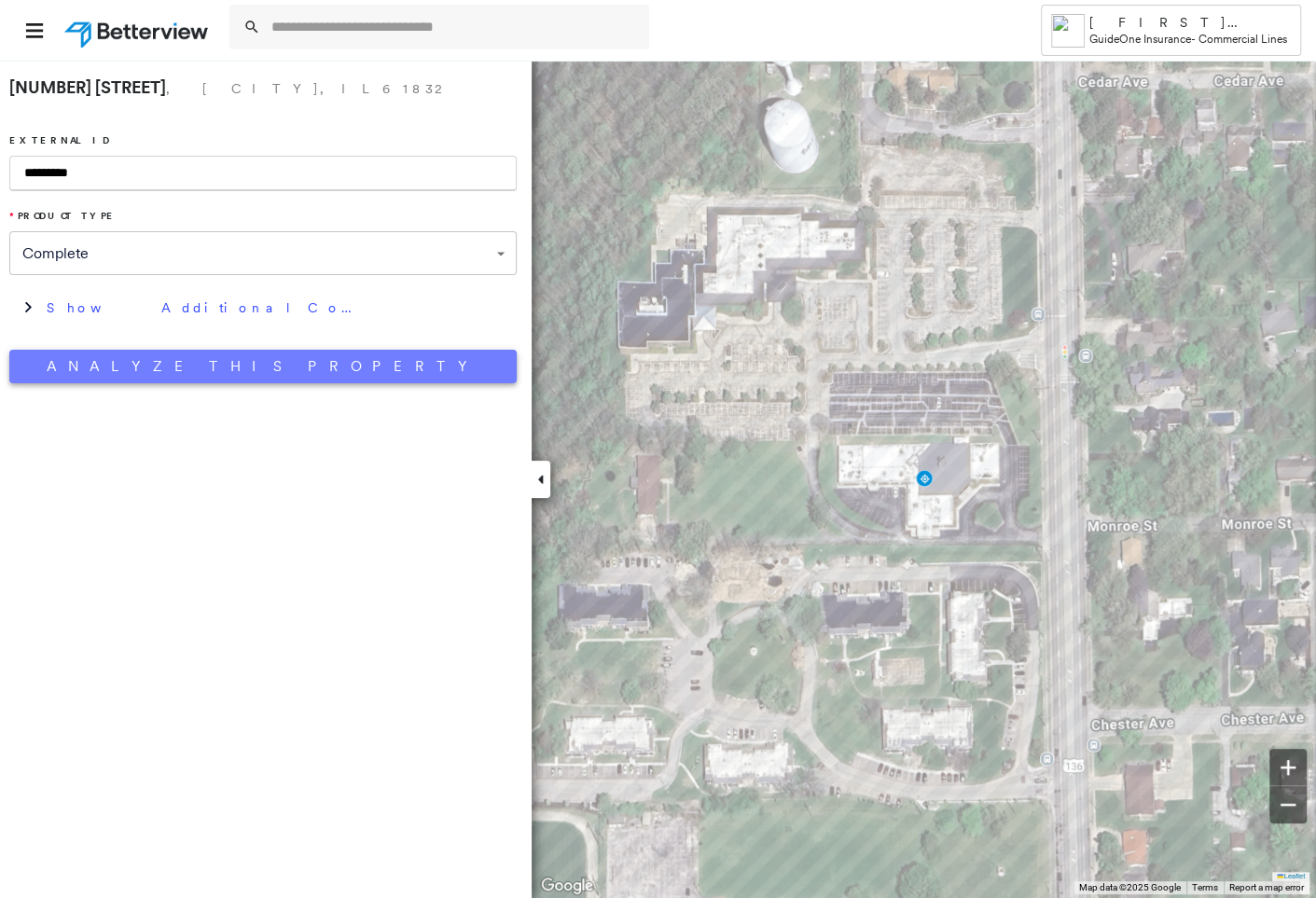 type on "*********" 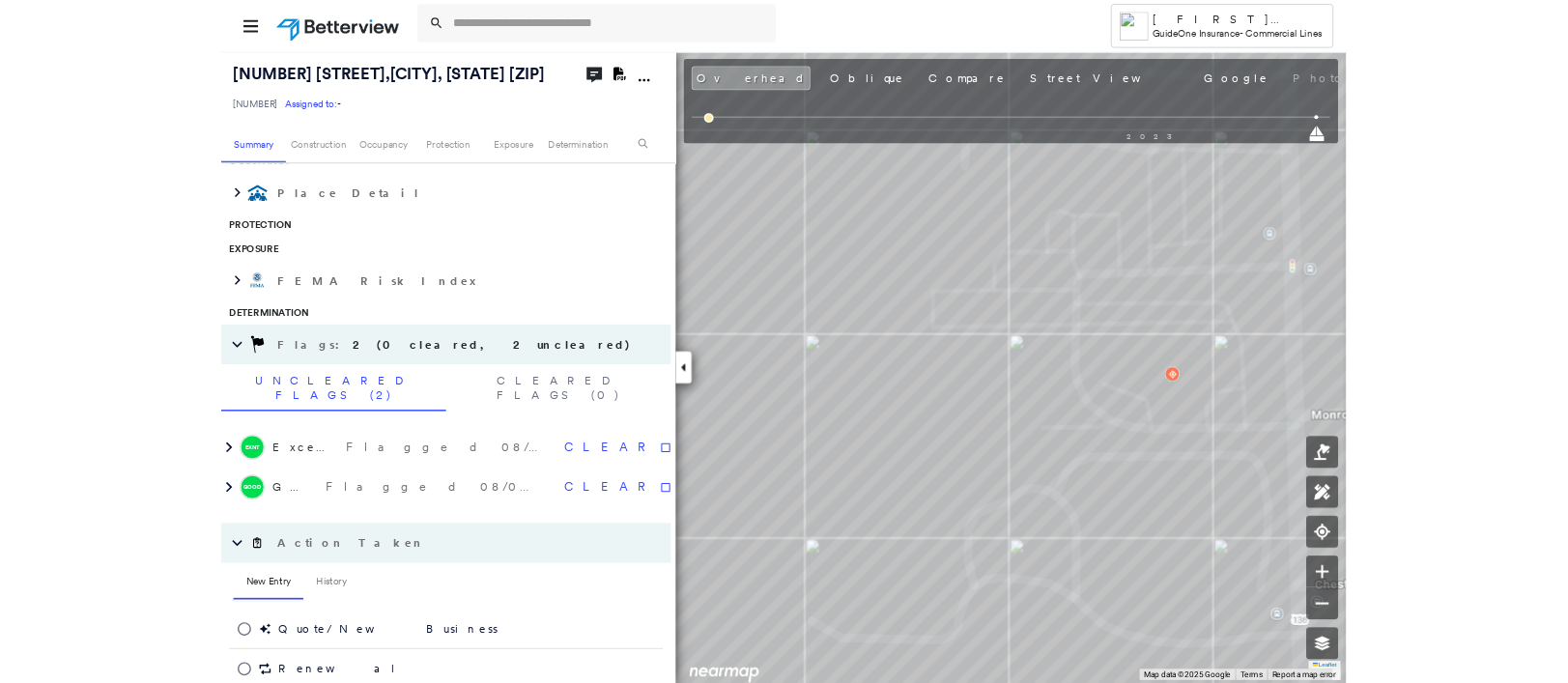 scroll, scrollTop: 646, scrollLeft: 0, axis: vertical 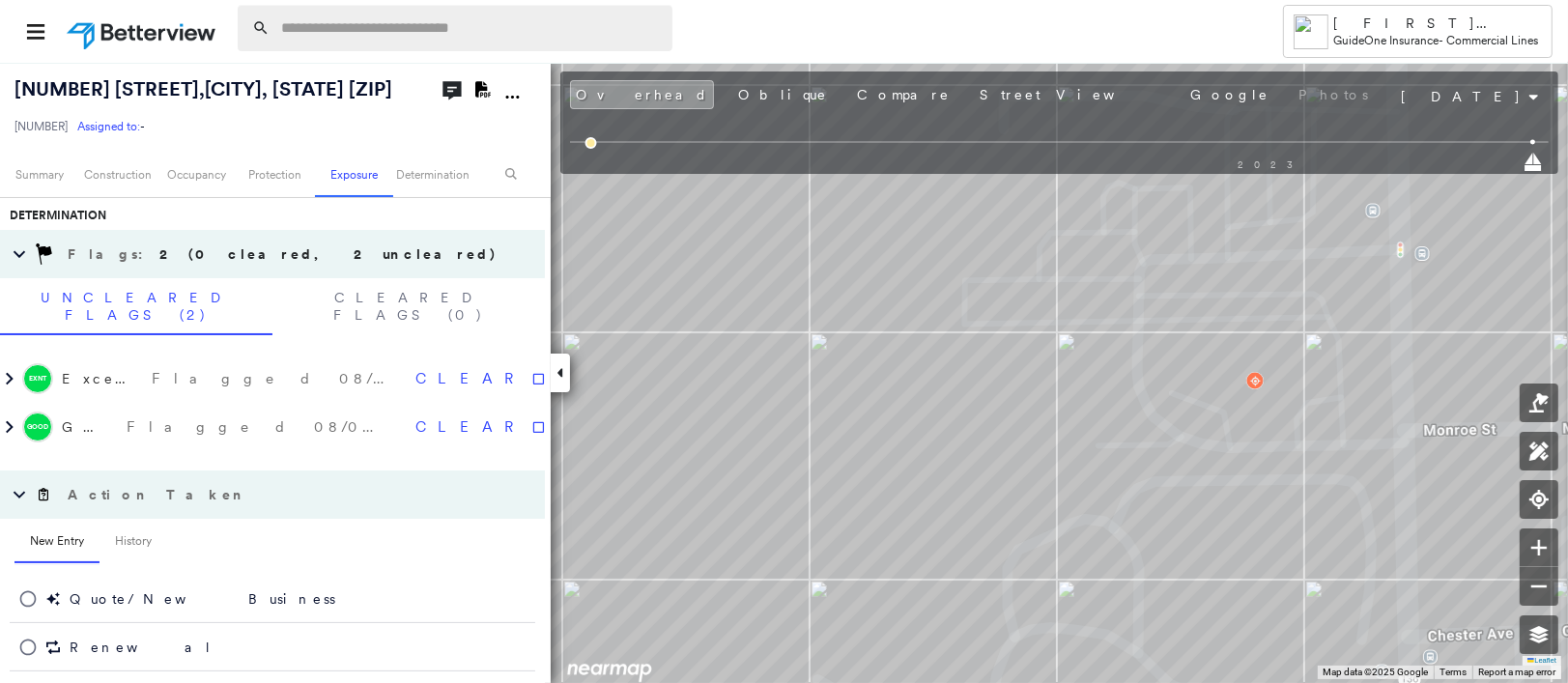click at bounding box center (470, 28) 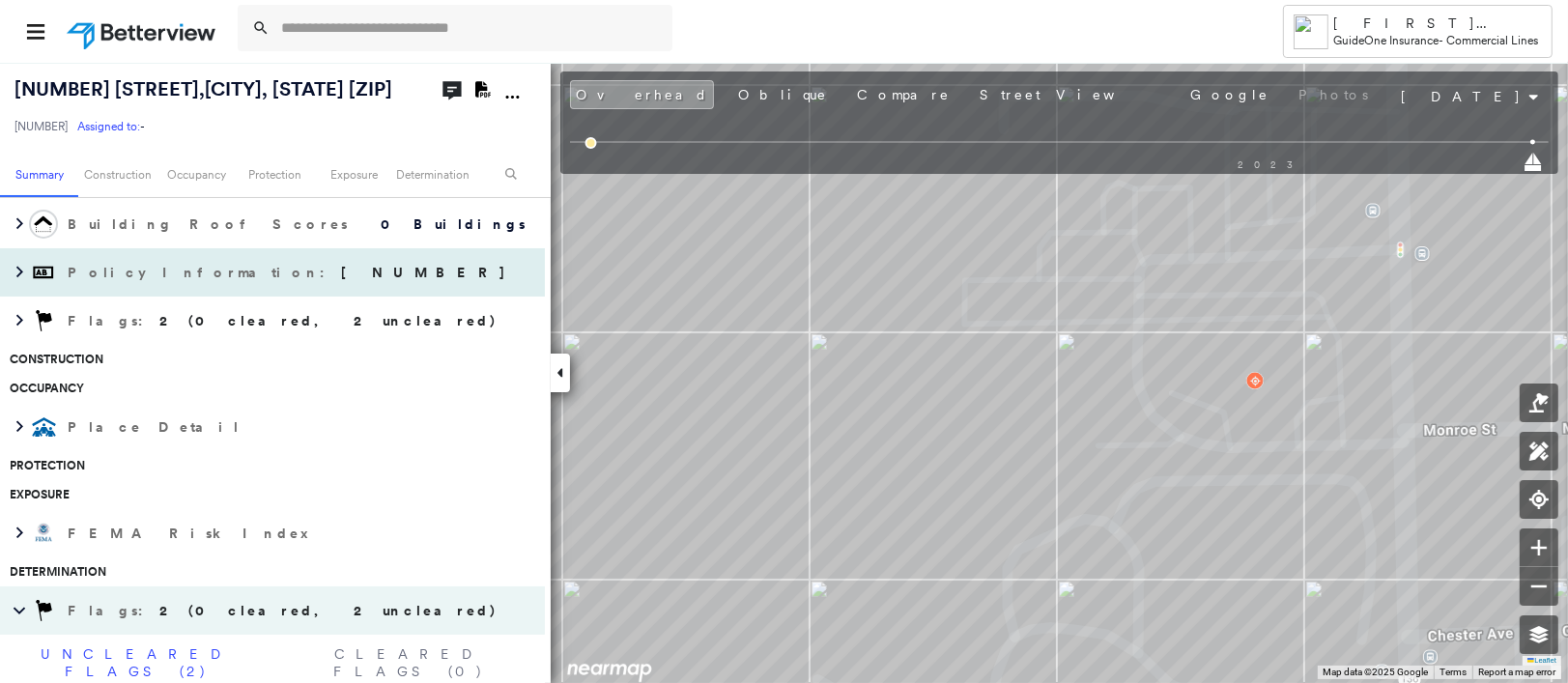 scroll, scrollTop: 0, scrollLeft: 0, axis: both 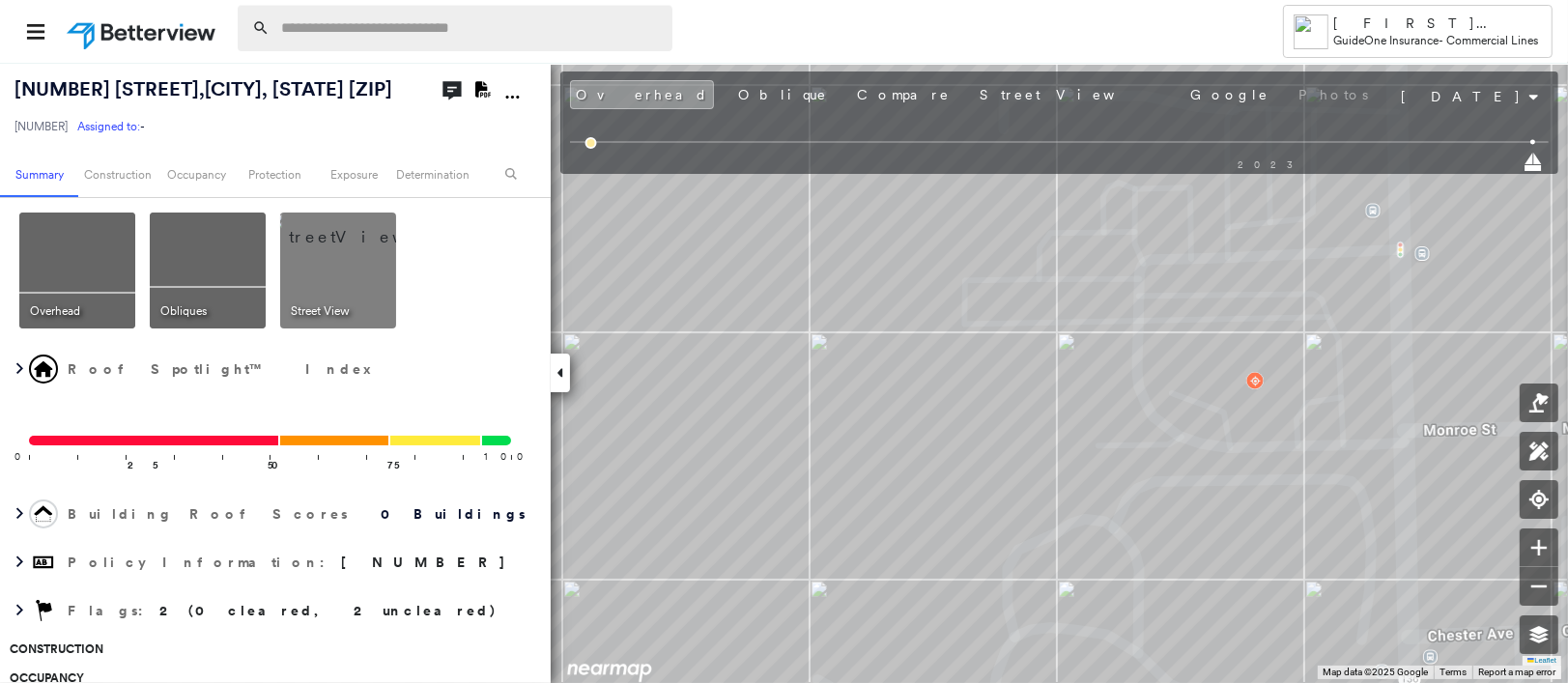 click at bounding box center [470, 28] 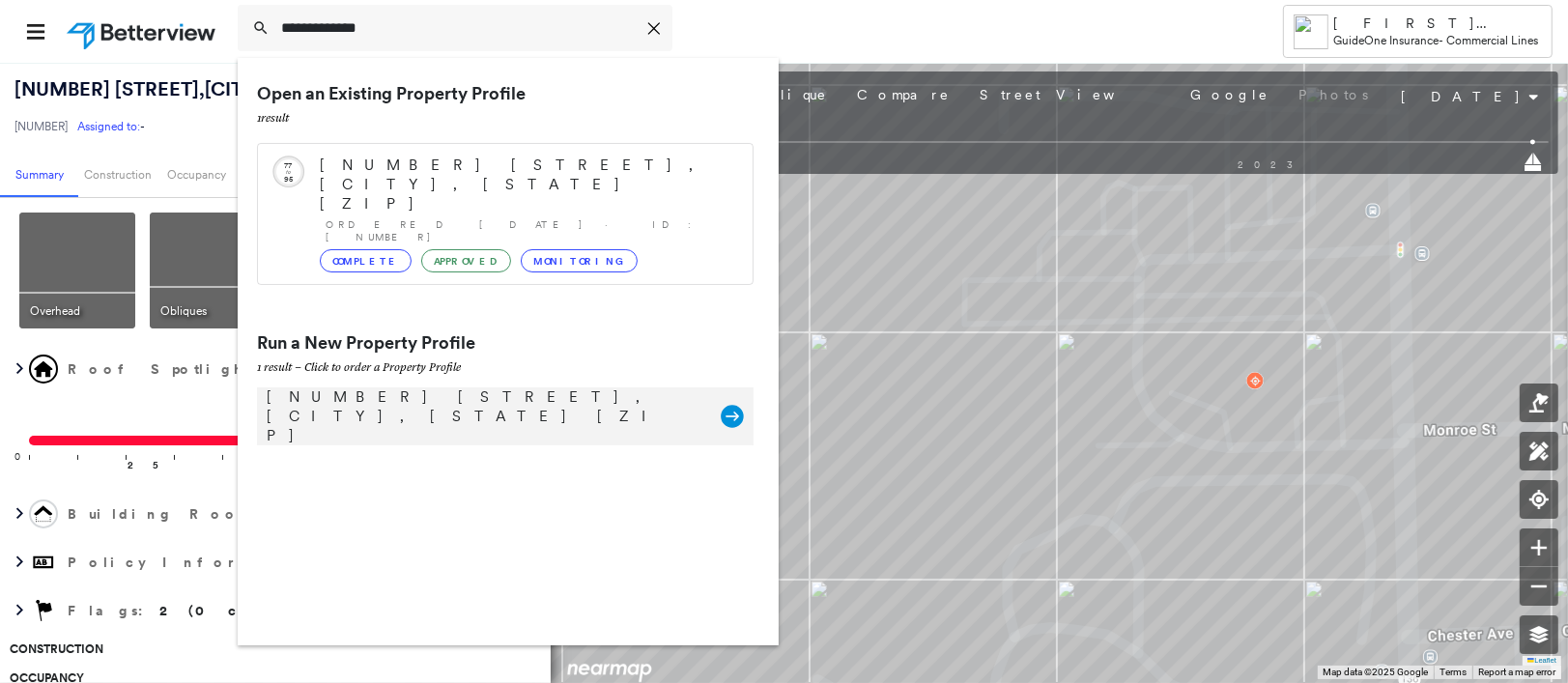 type on "**********" 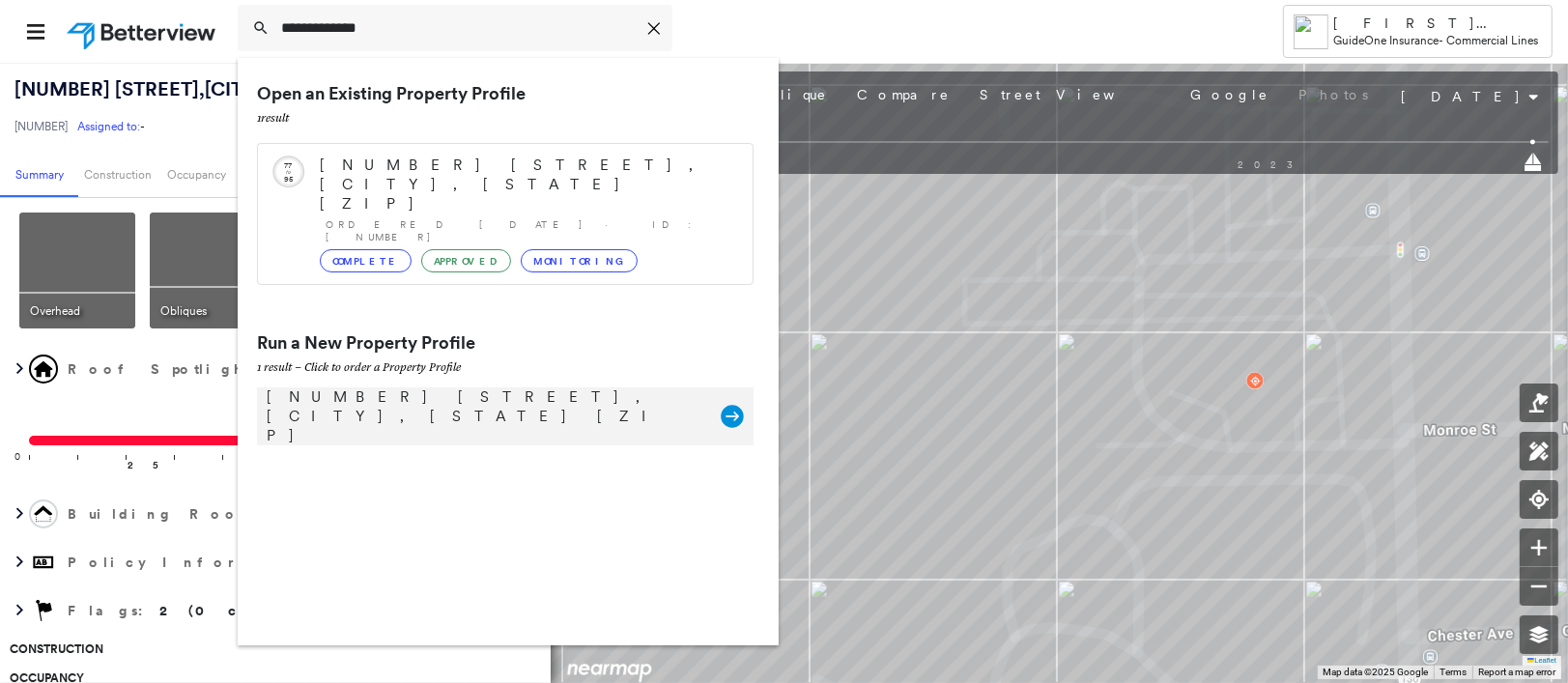 click on "[NUMBER] [STREET], [CITY], [STATE] [ZIP]" at bounding box center (484, 416) 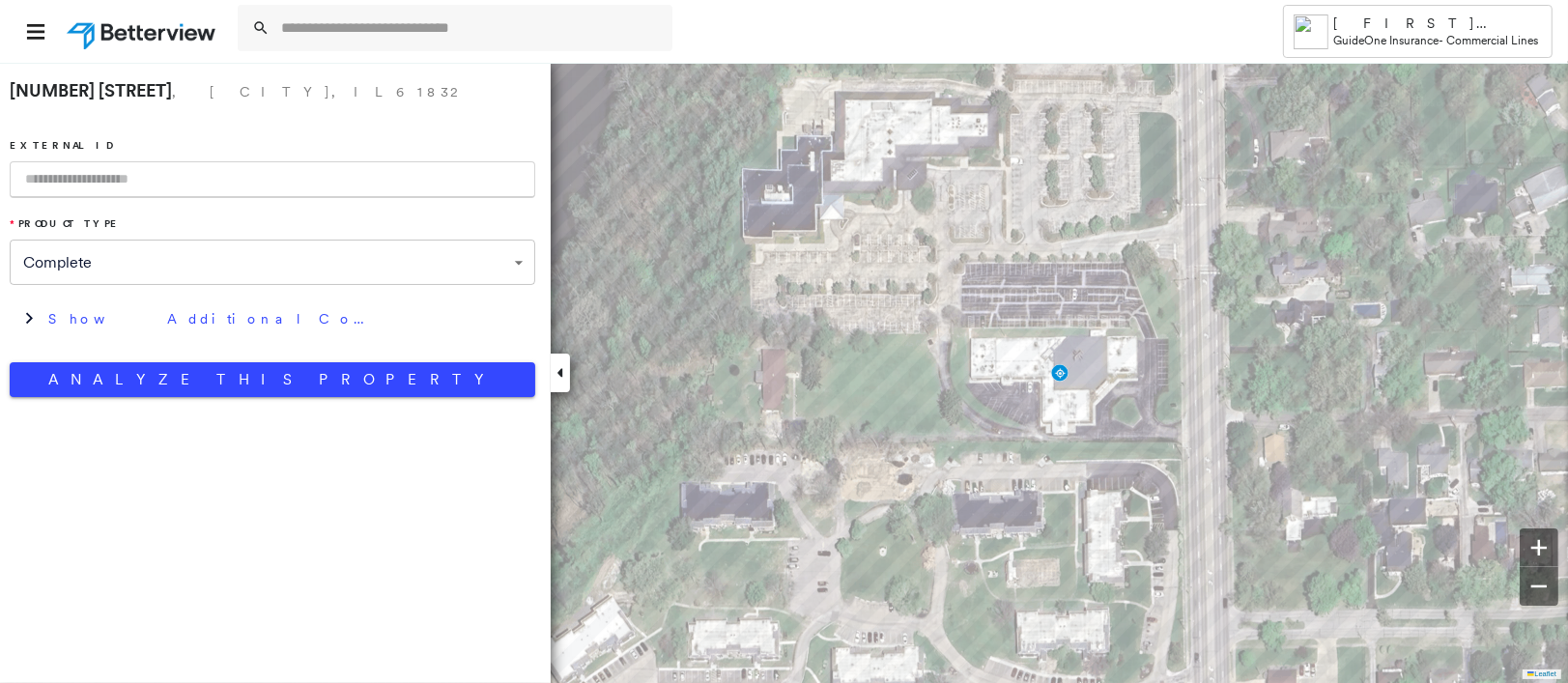 click at bounding box center (272, 180) 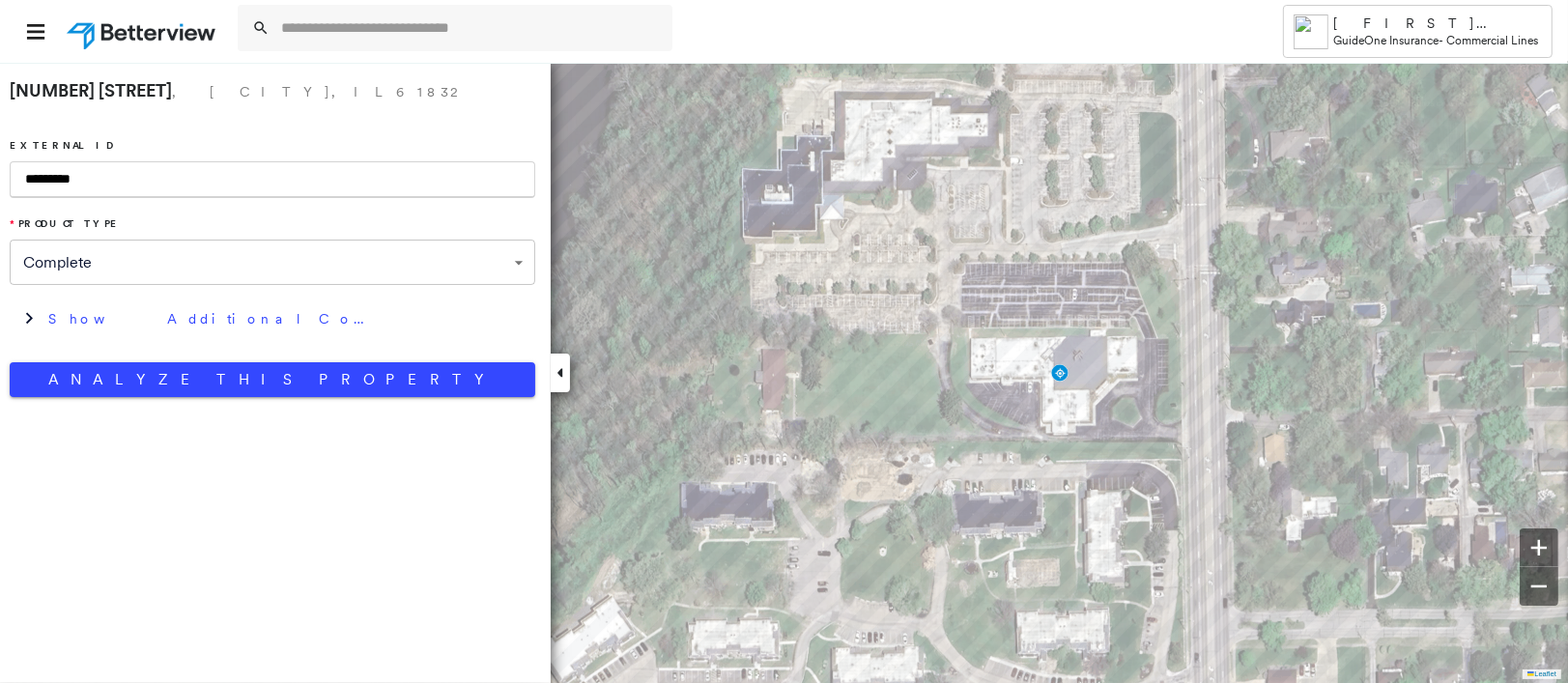 type on "*********" 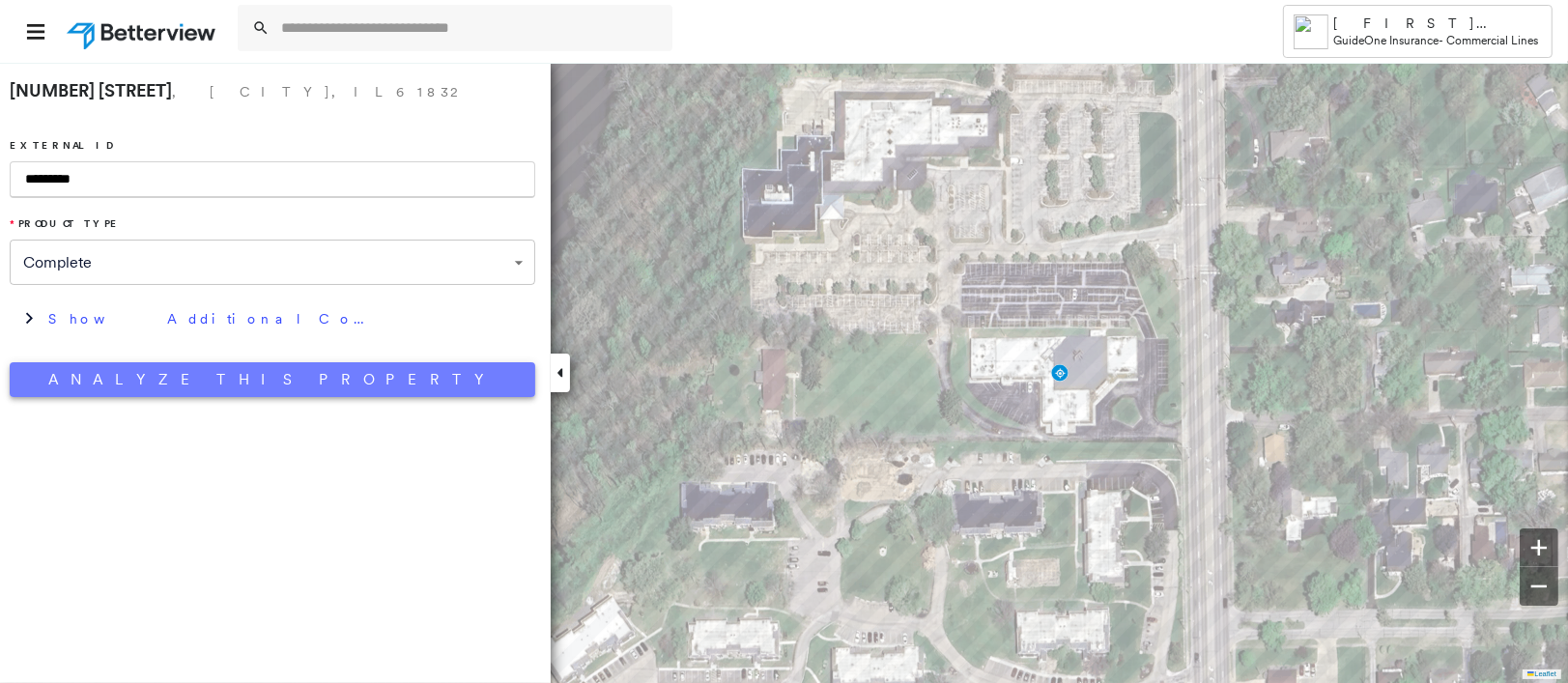 click on "Analyze This Property" at bounding box center (272, 380) 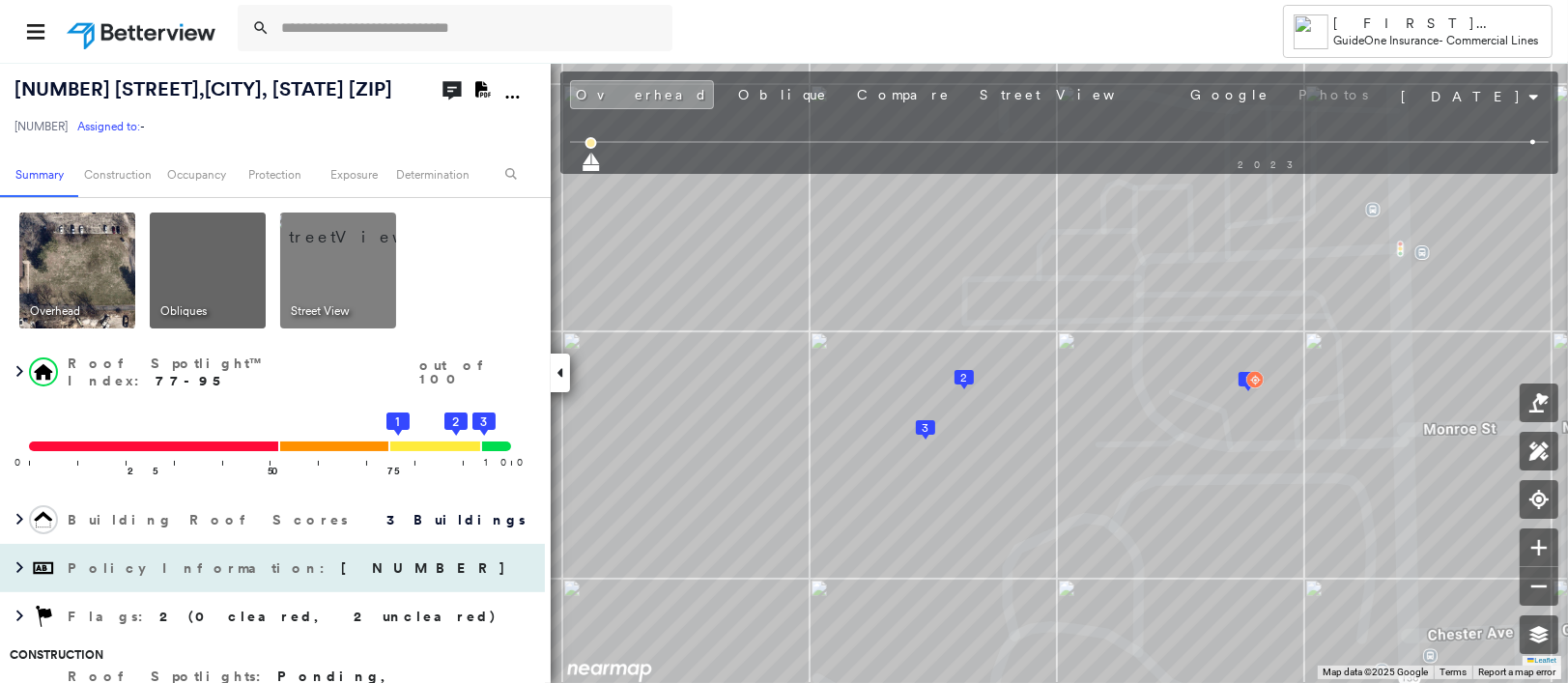 scroll, scrollTop: 290, scrollLeft: 0, axis: vertical 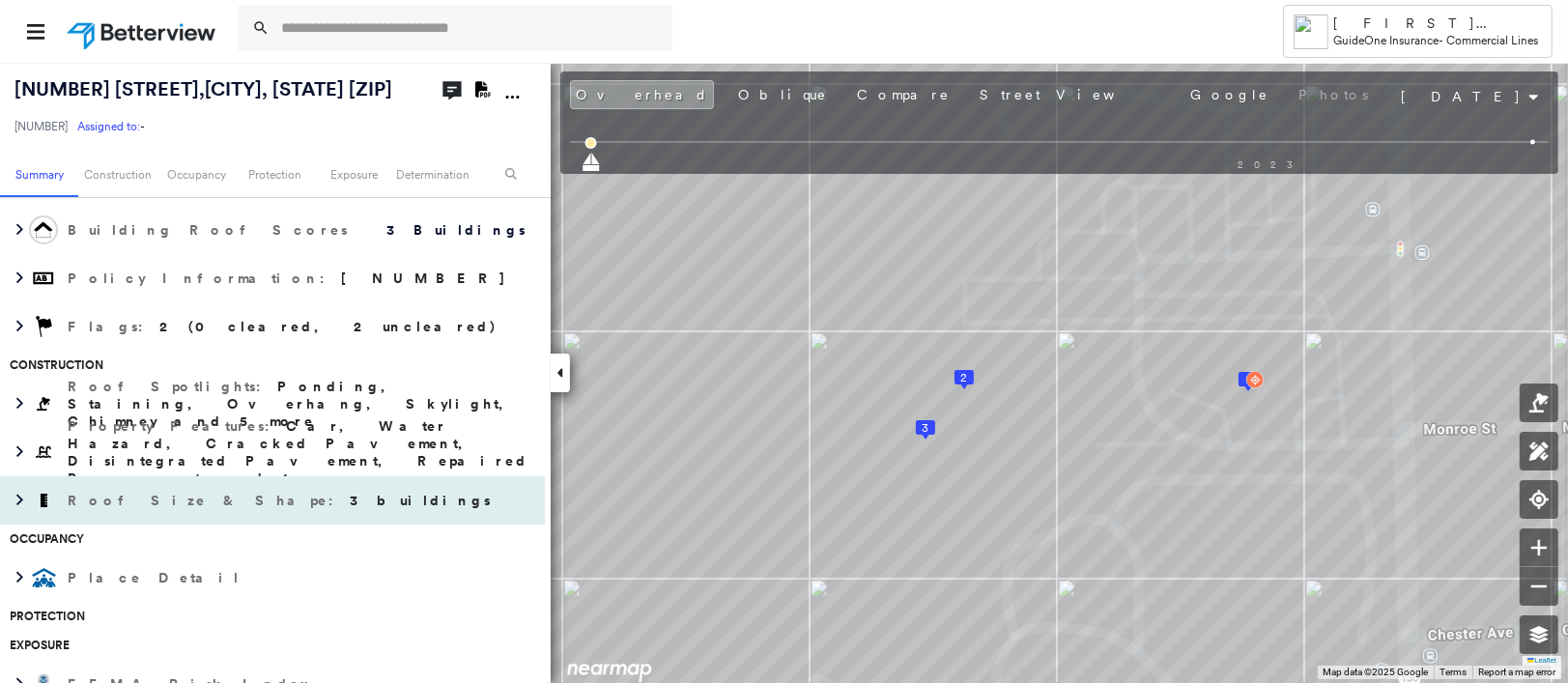click on "3 buildings" at bounding box center [420, 500] 